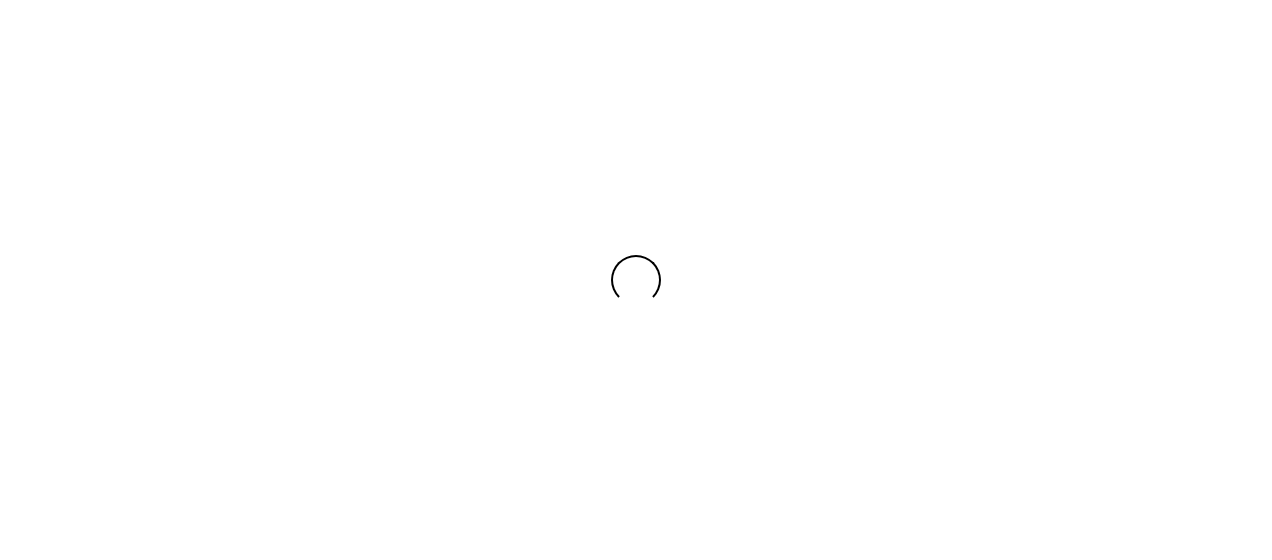 scroll, scrollTop: 0, scrollLeft: 0, axis: both 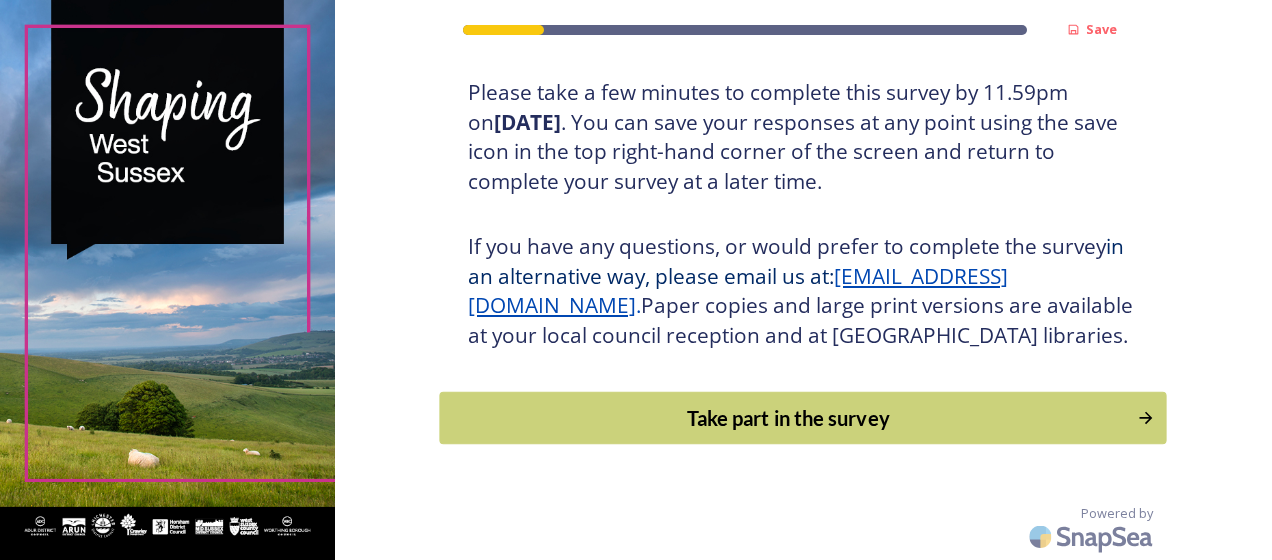 click on "Take part in the survey" at bounding box center [789, 418] 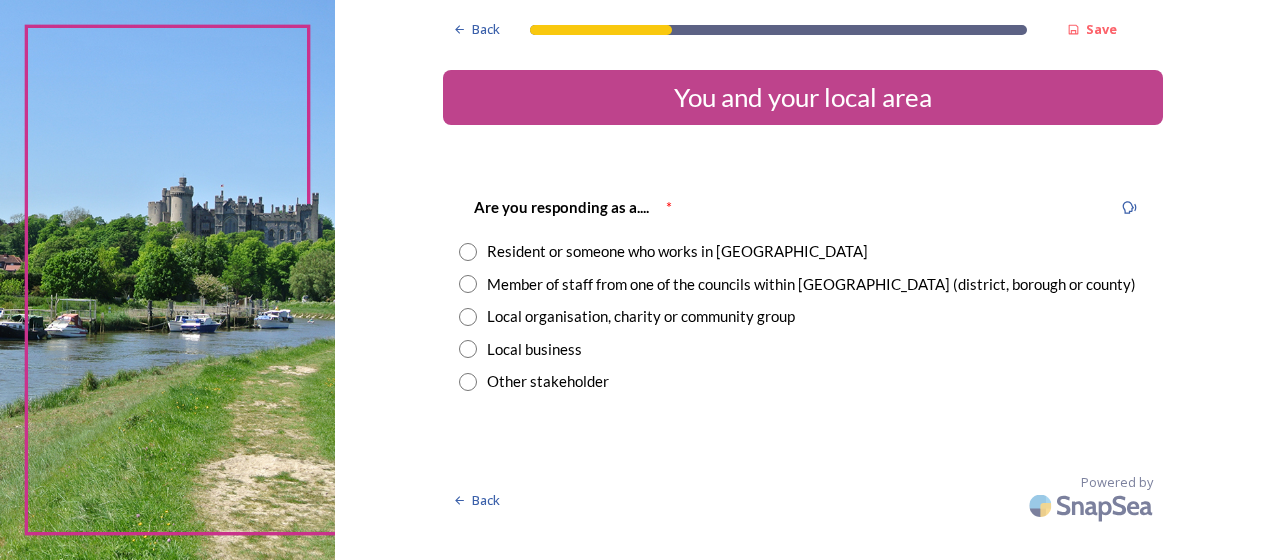 click at bounding box center (468, 284) 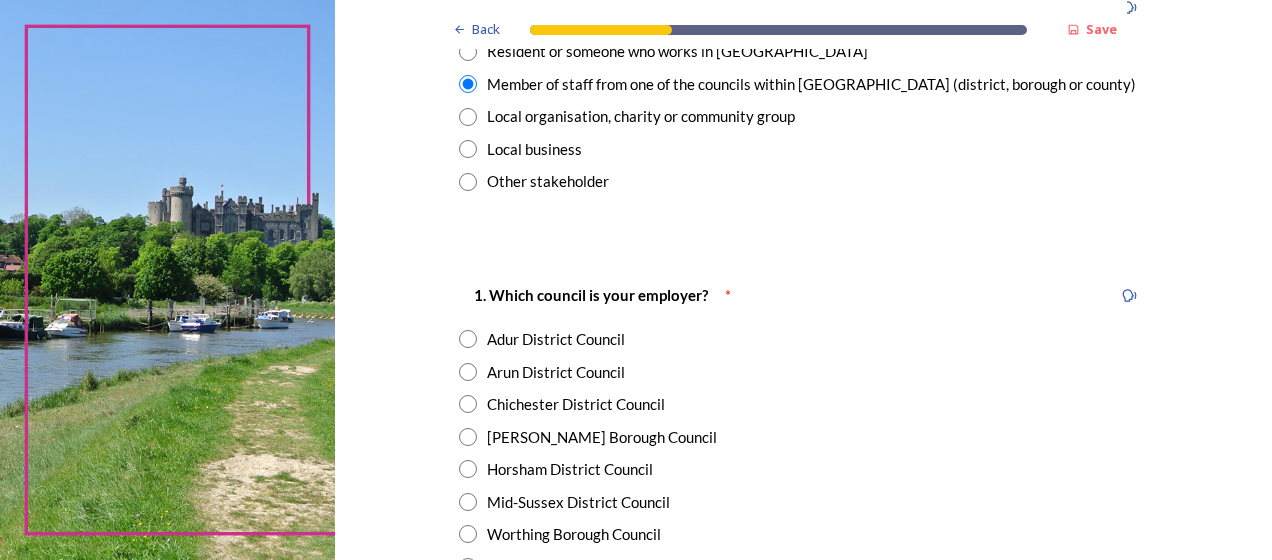 scroll, scrollTop: 300, scrollLeft: 0, axis: vertical 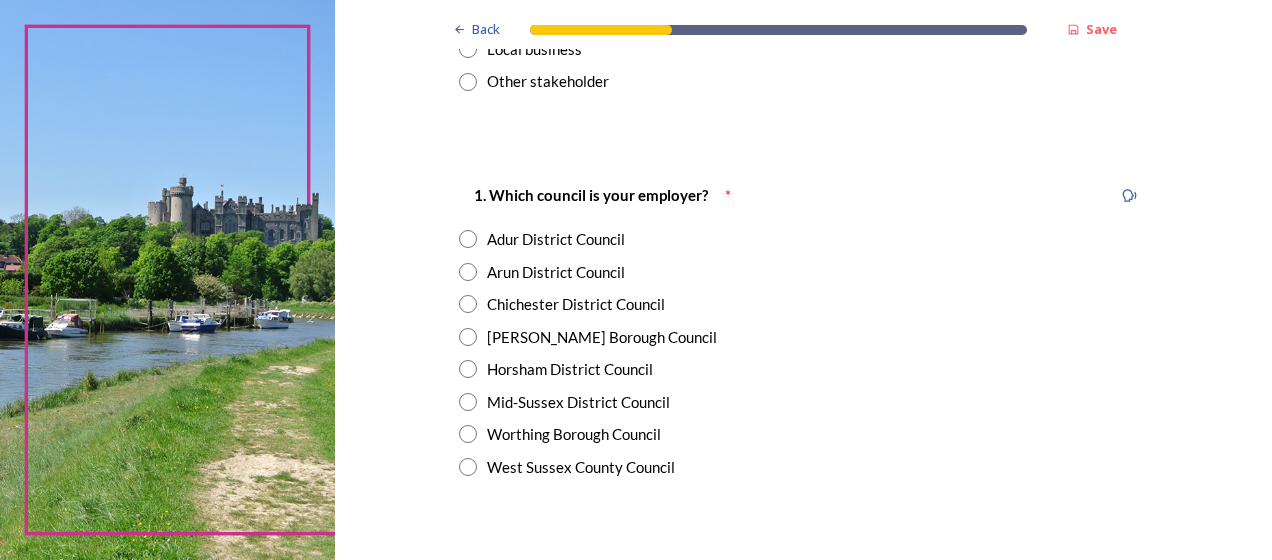 click at bounding box center [468, 304] 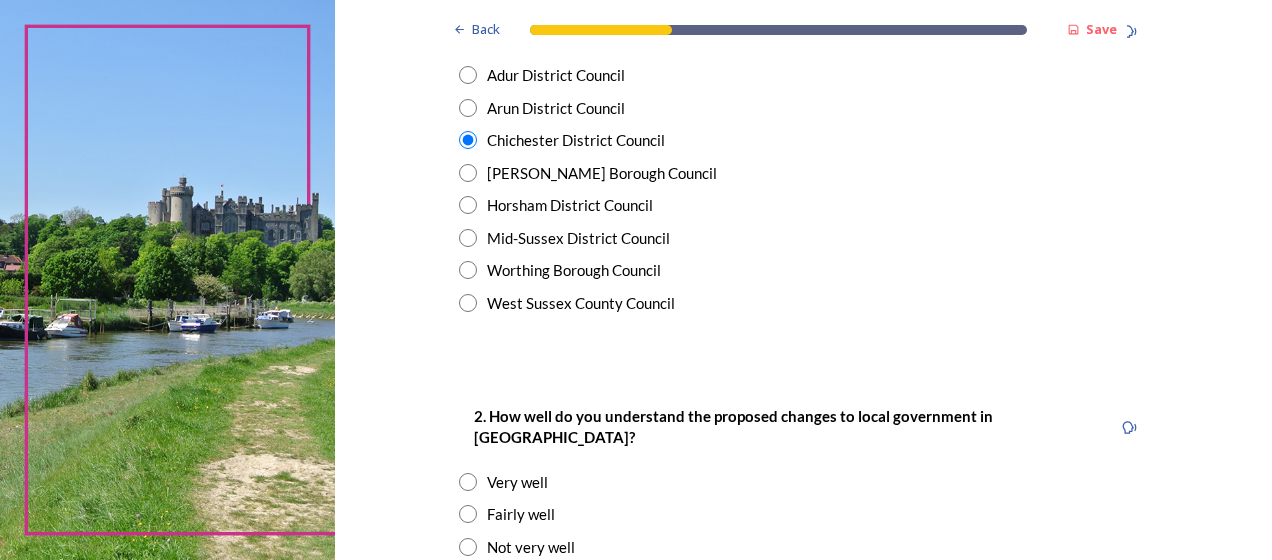 scroll, scrollTop: 600, scrollLeft: 0, axis: vertical 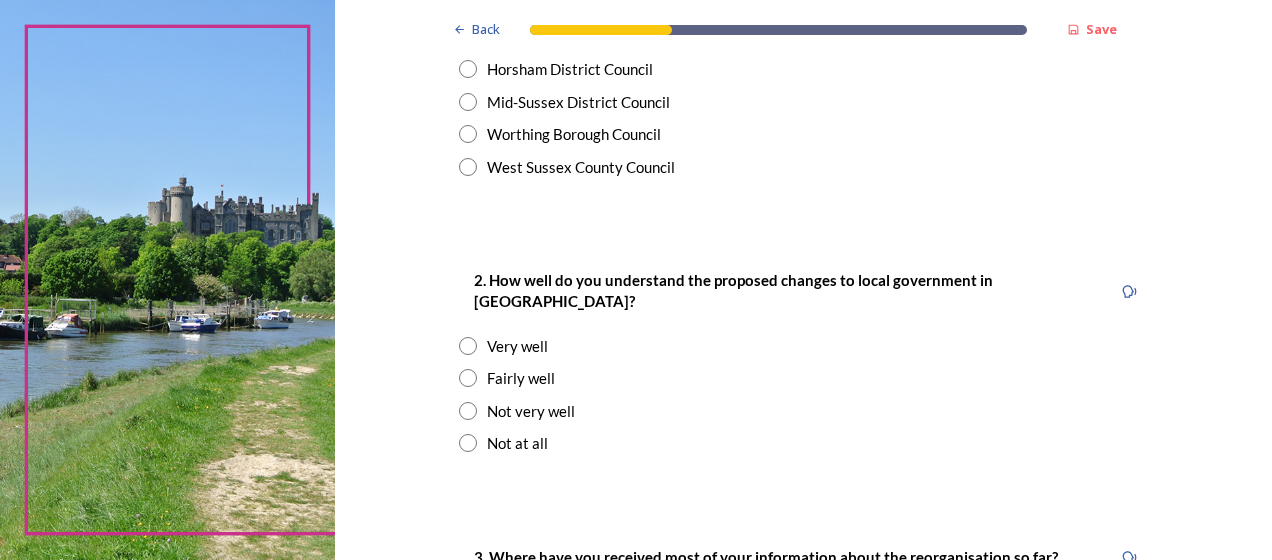 click at bounding box center (468, 346) 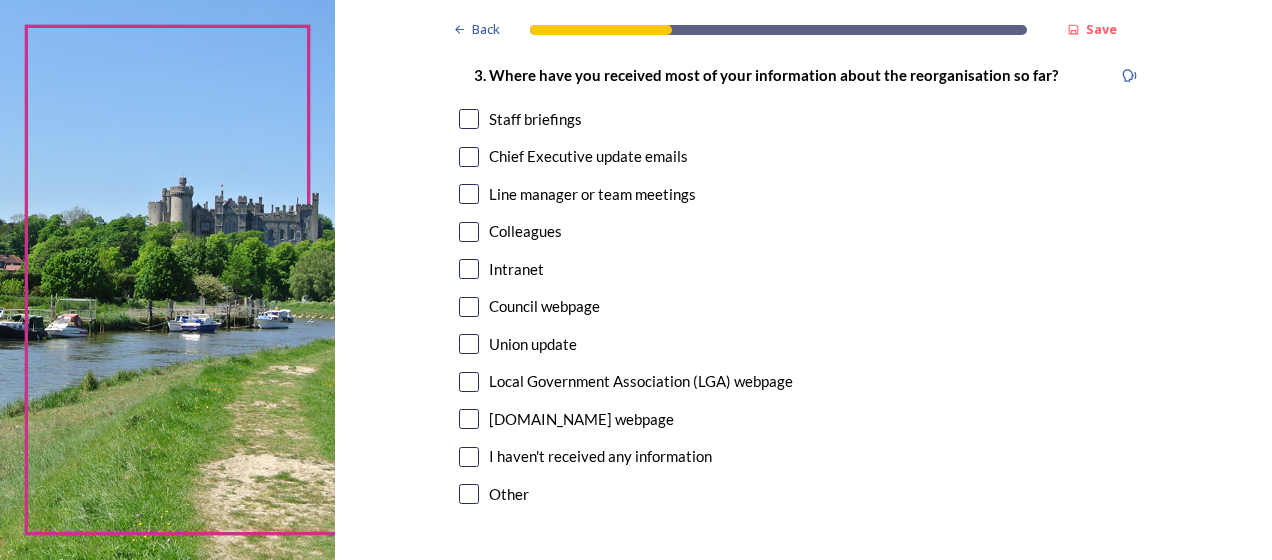 scroll, scrollTop: 1100, scrollLeft: 0, axis: vertical 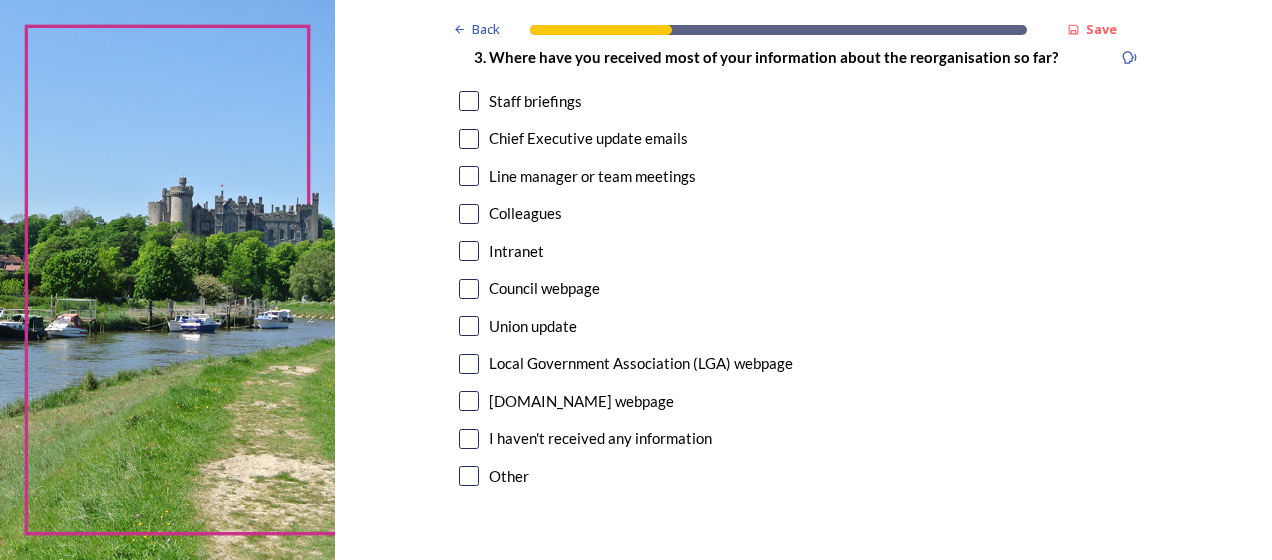 click at bounding box center (469, 364) 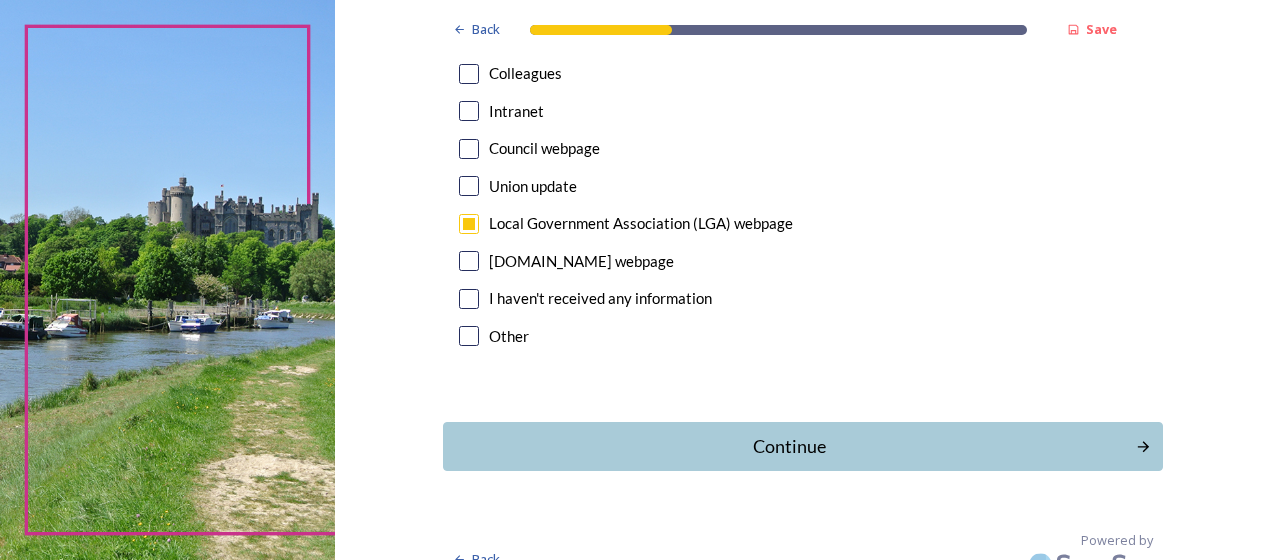 scroll, scrollTop: 1245, scrollLeft: 0, axis: vertical 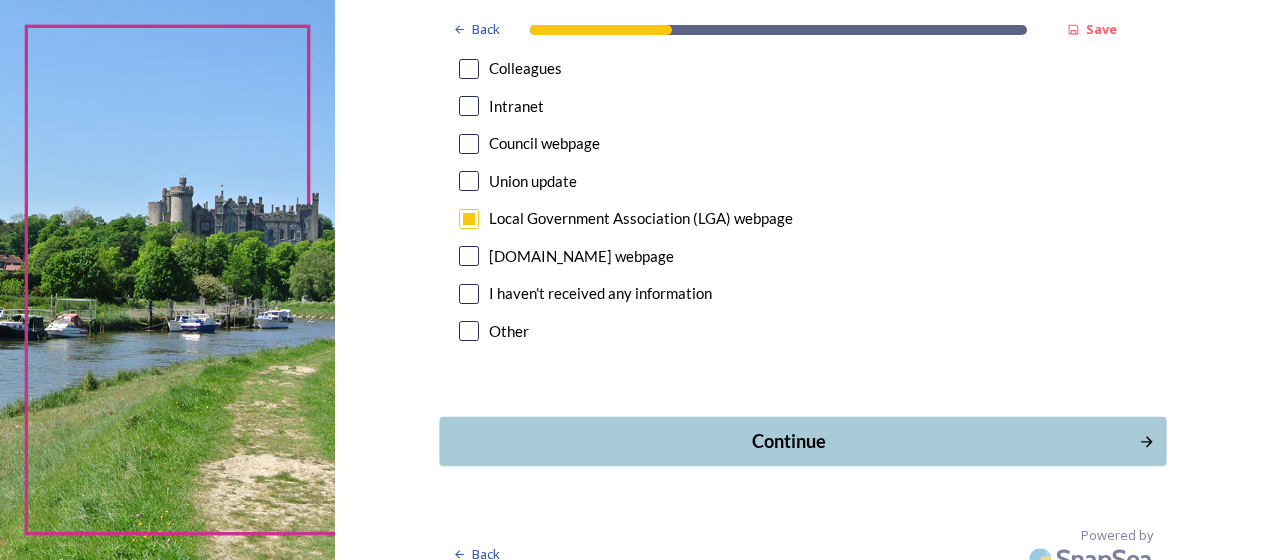 click on "Continue" at bounding box center [789, 441] 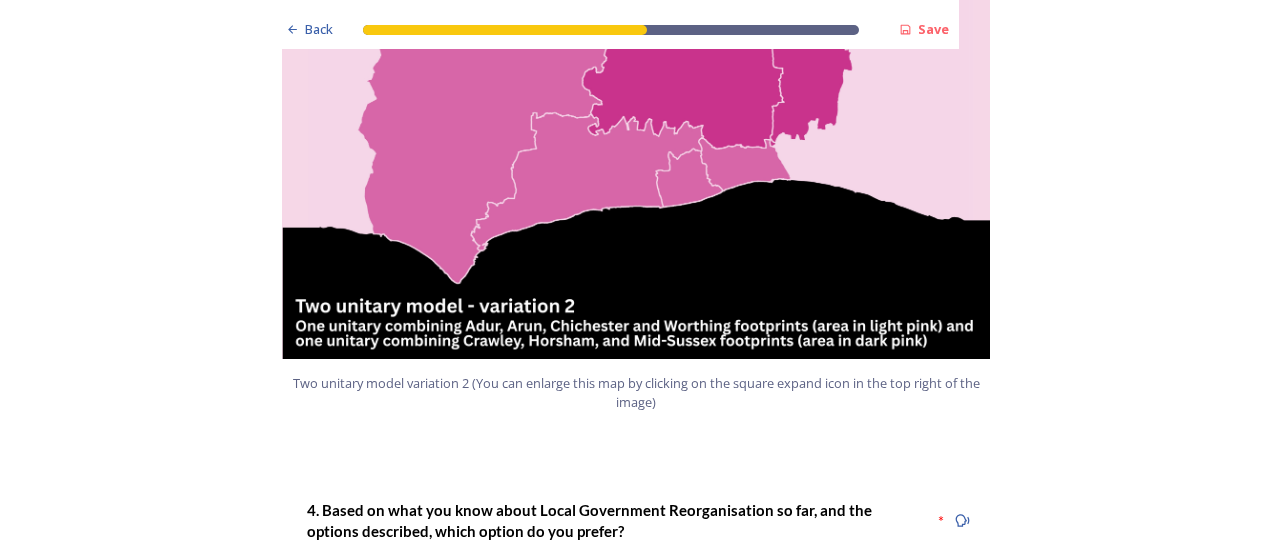 scroll, scrollTop: 2500, scrollLeft: 0, axis: vertical 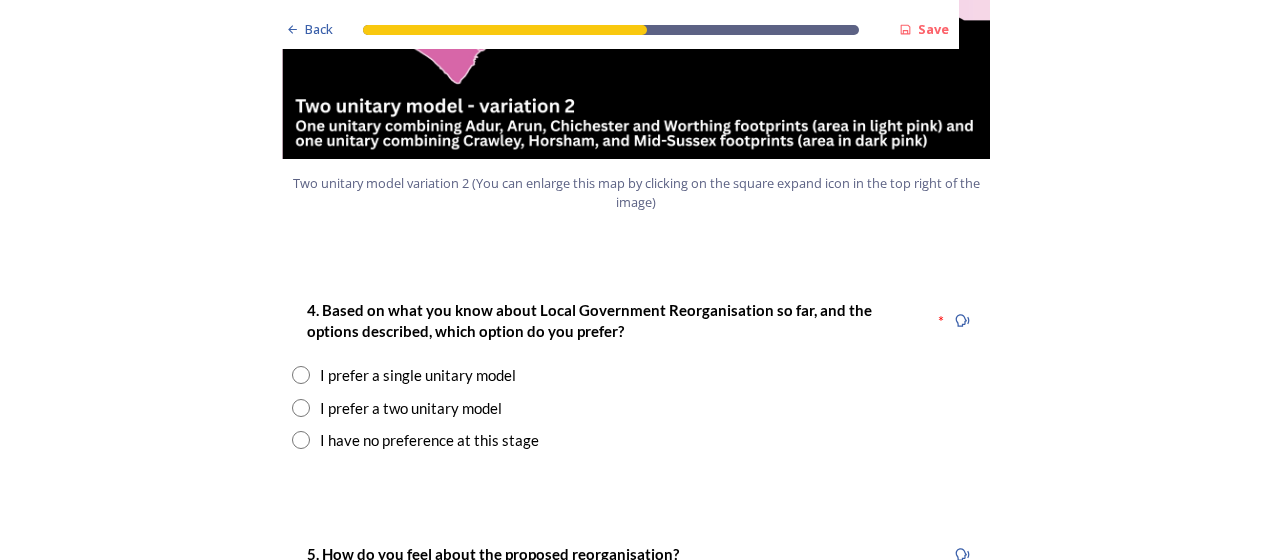 click at bounding box center (301, 375) 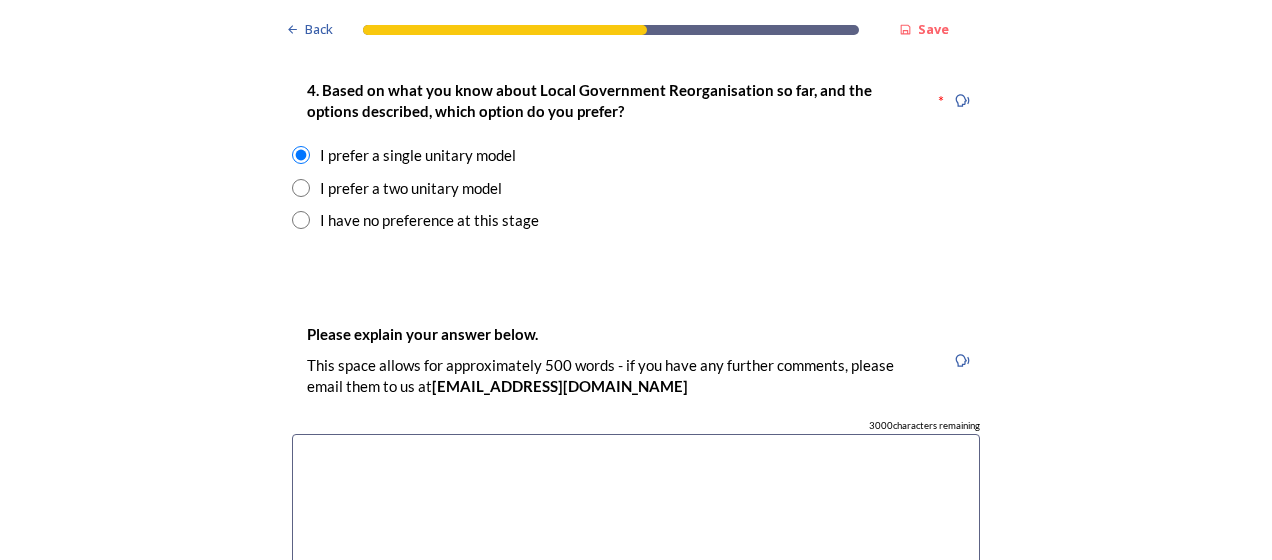 scroll, scrollTop: 2800, scrollLeft: 0, axis: vertical 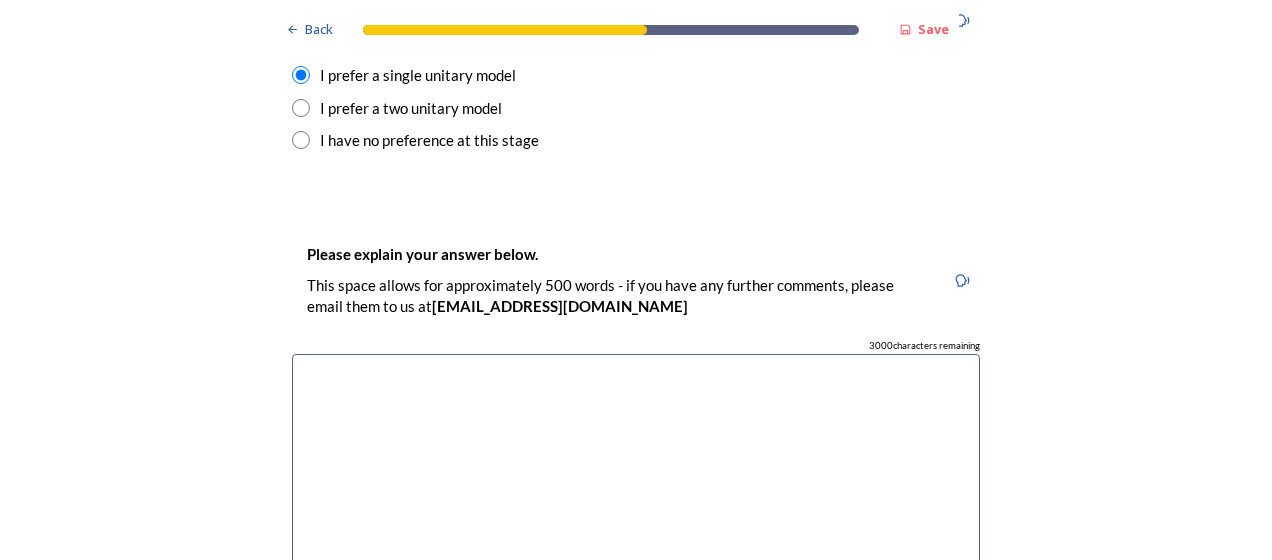 click at bounding box center (636, 466) 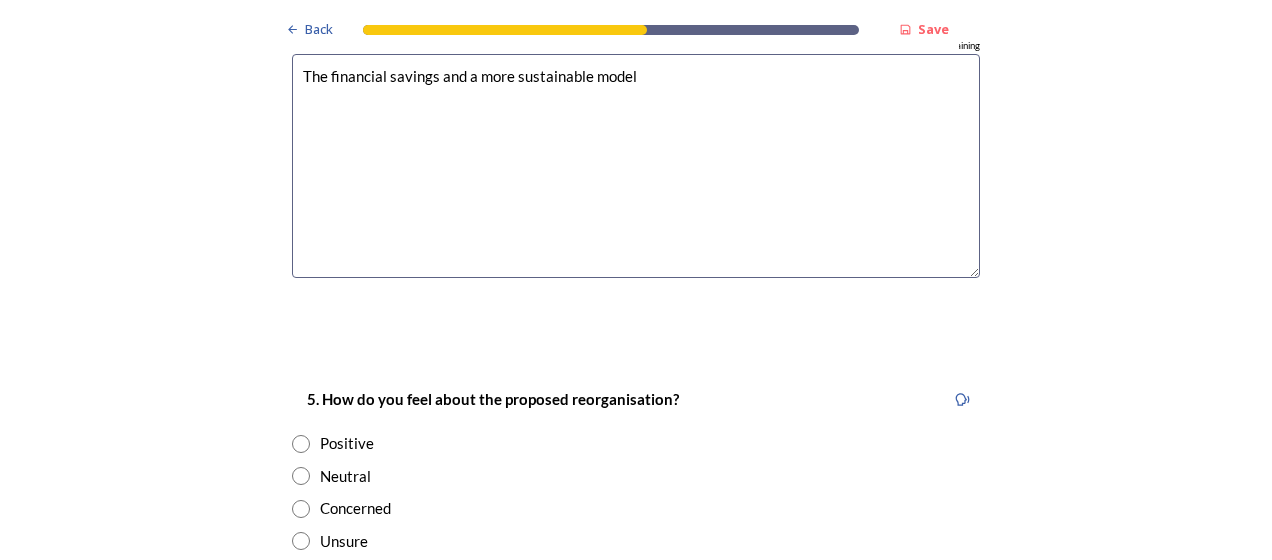 scroll, scrollTop: 3200, scrollLeft: 0, axis: vertical 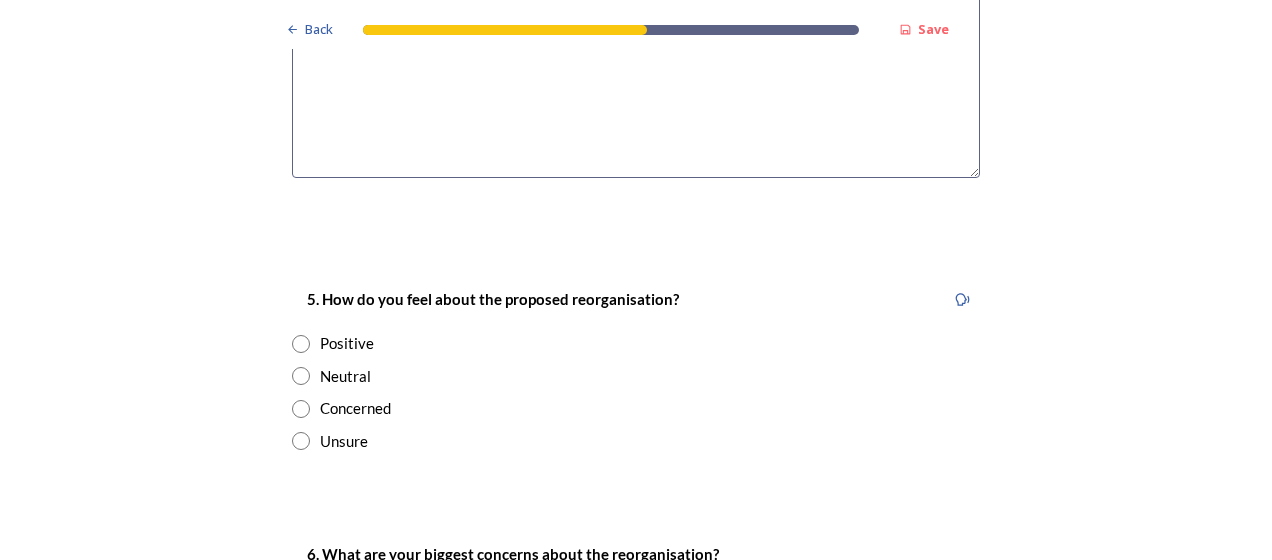type on "The financial savings and a more sustainable model" 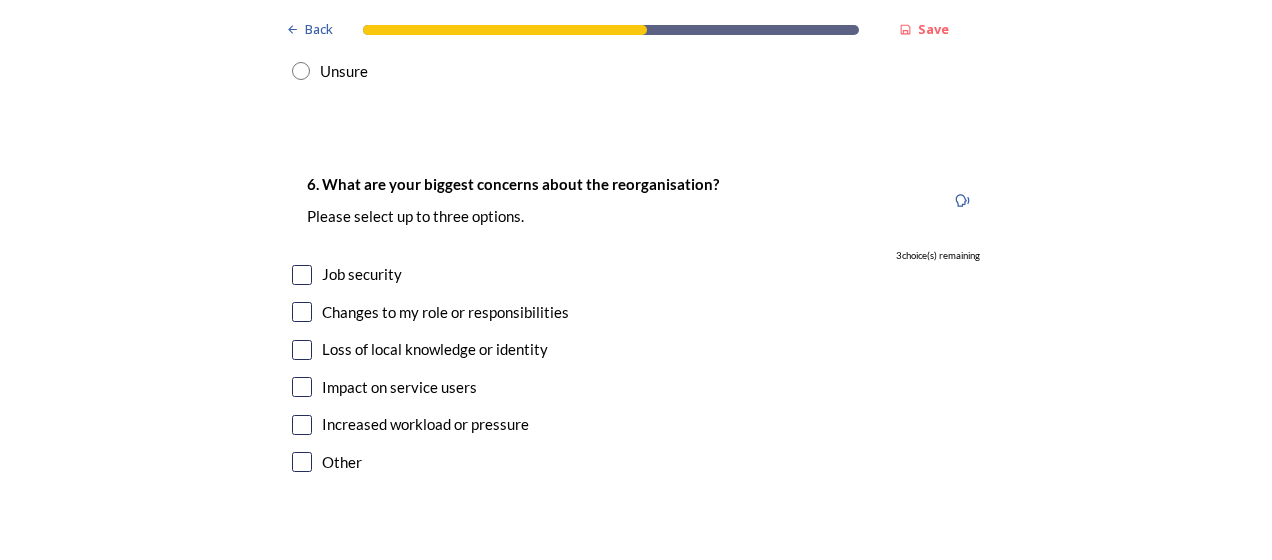 scroll, scrollTop: 3600, scrollLeft: 0, axis: vertical 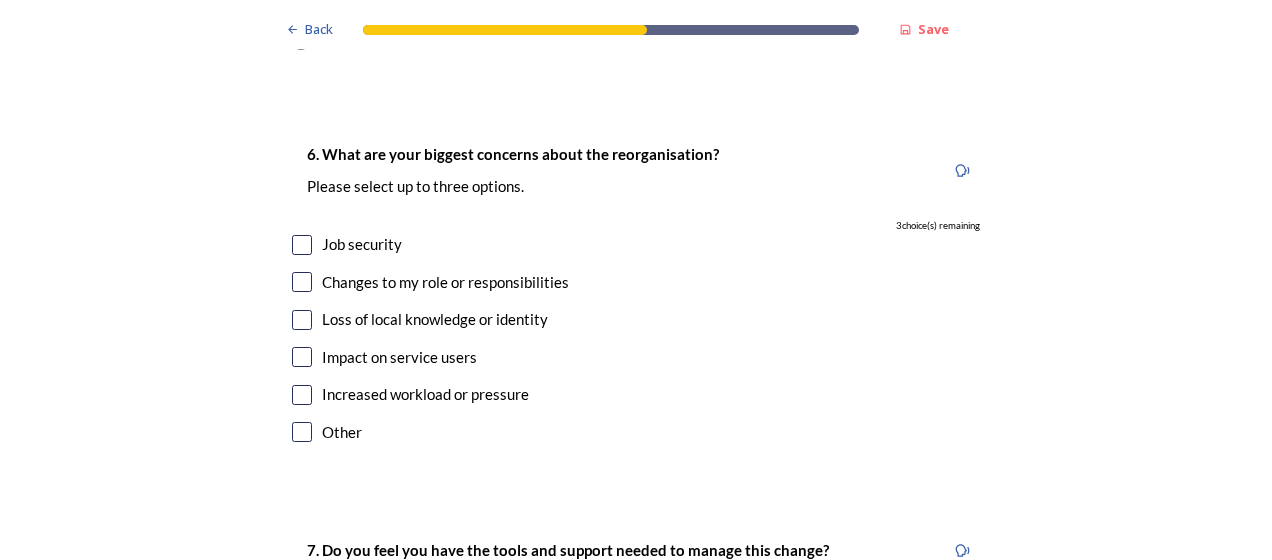 click at bounding box center (302, 320) 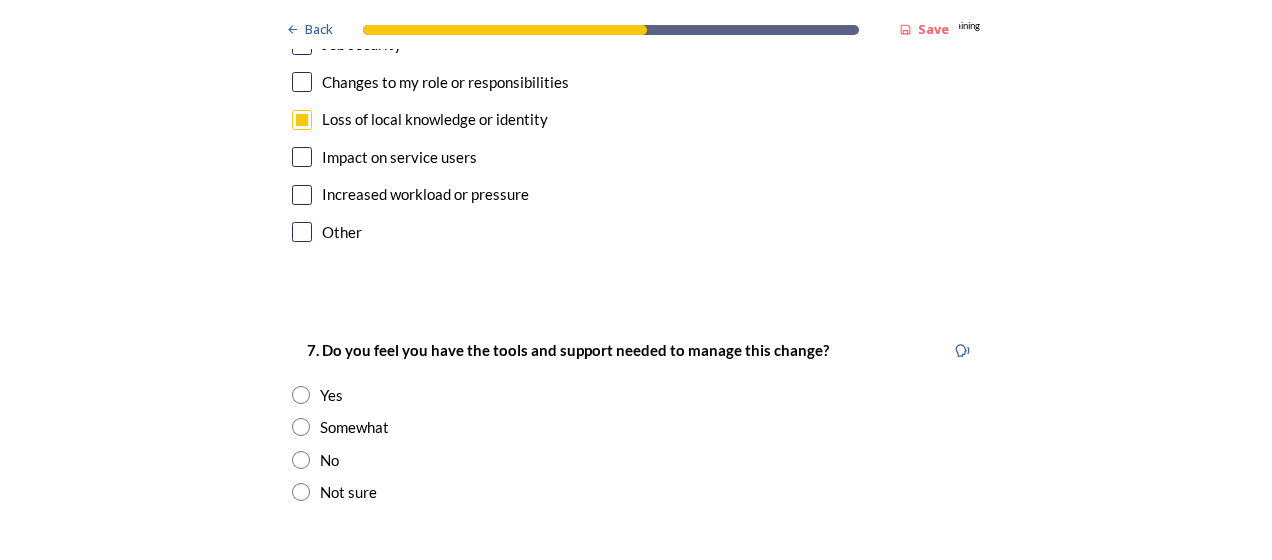 scroll, scrollTop: 3900, scrollLeft: 0, axis: vertical 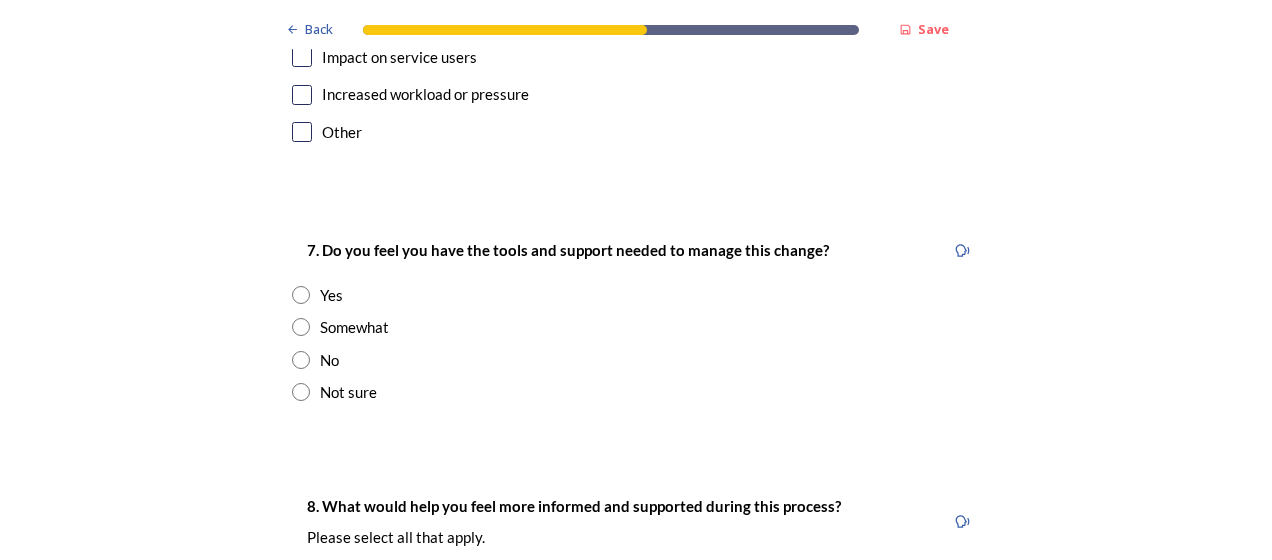click at bounding box center [301, 327] 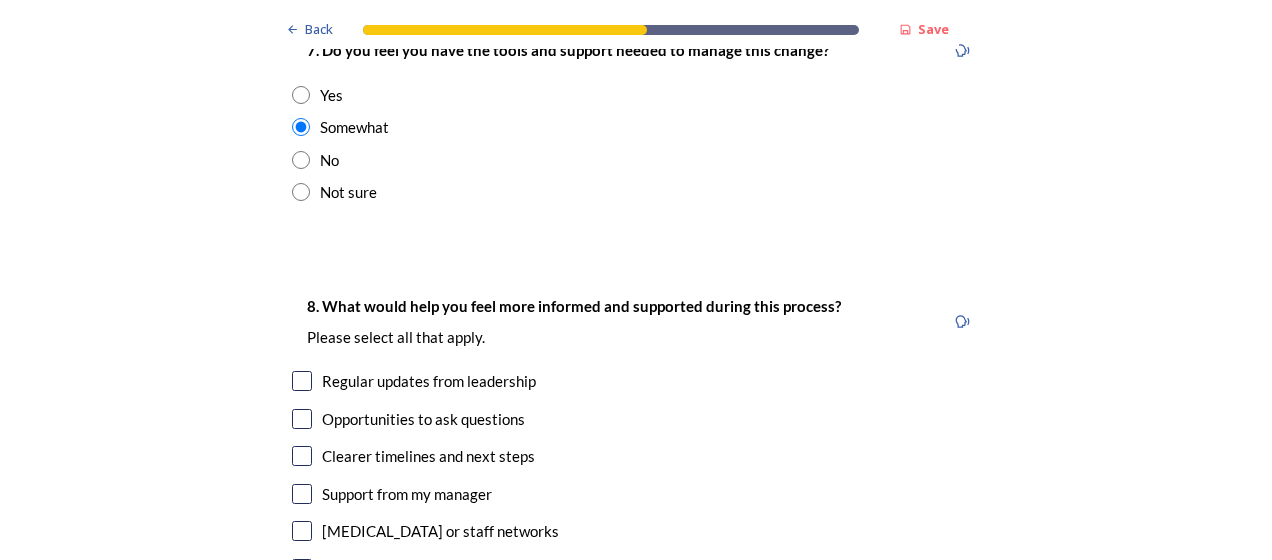 scroll, scrollTop: 4300, scrollLeft: 0, axis: vertical 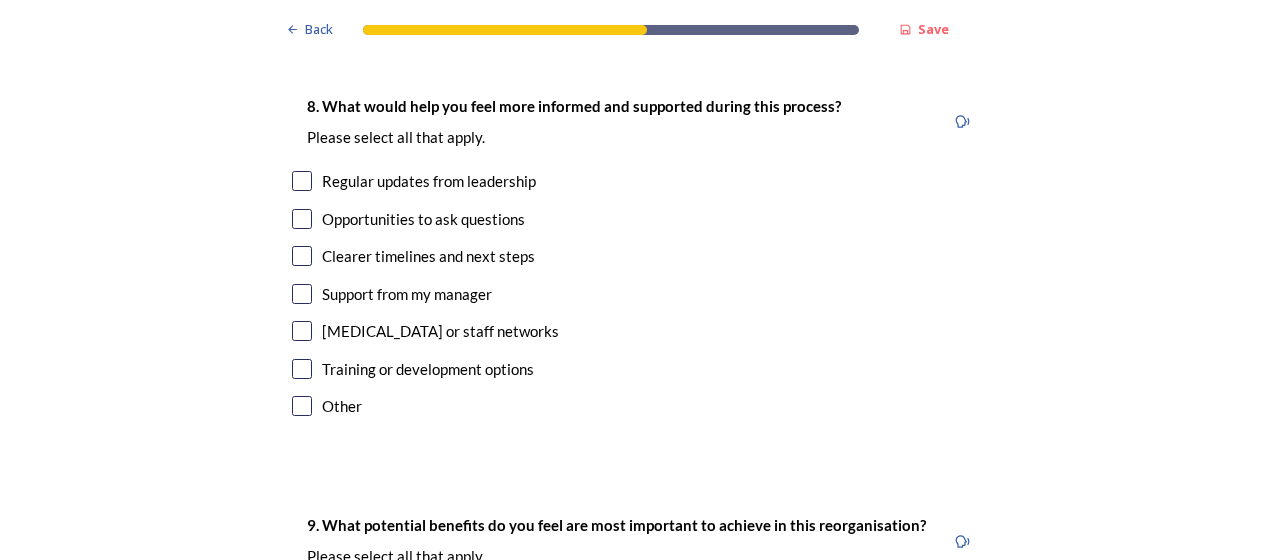 click at bounding box center [302, 256] 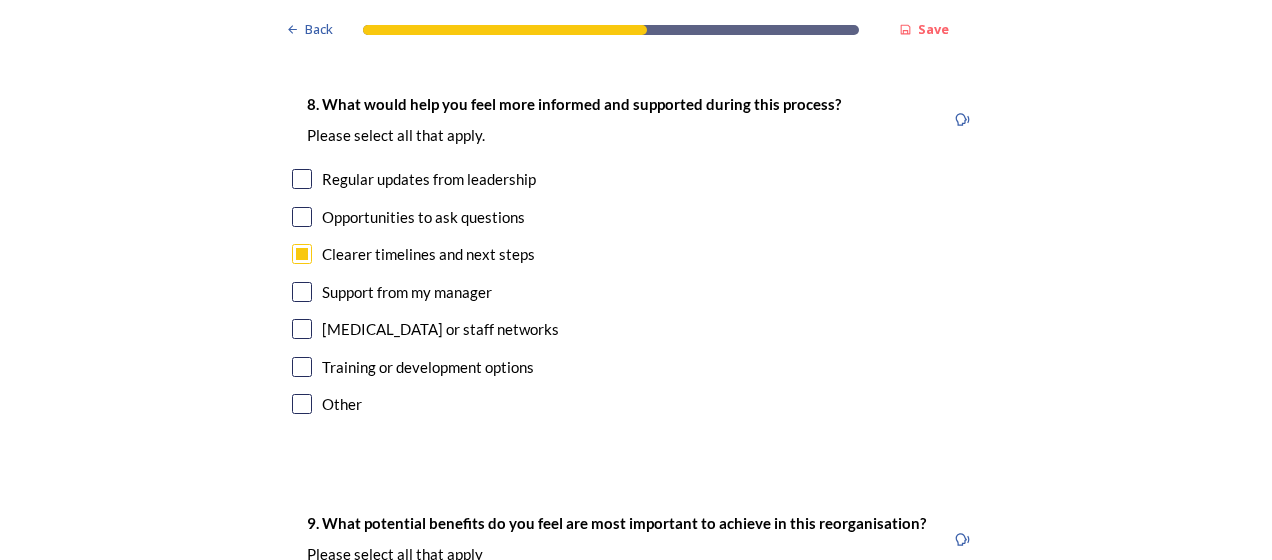 scroll, scrollTop: 4300, scrollLeft: 0, axis: vertical 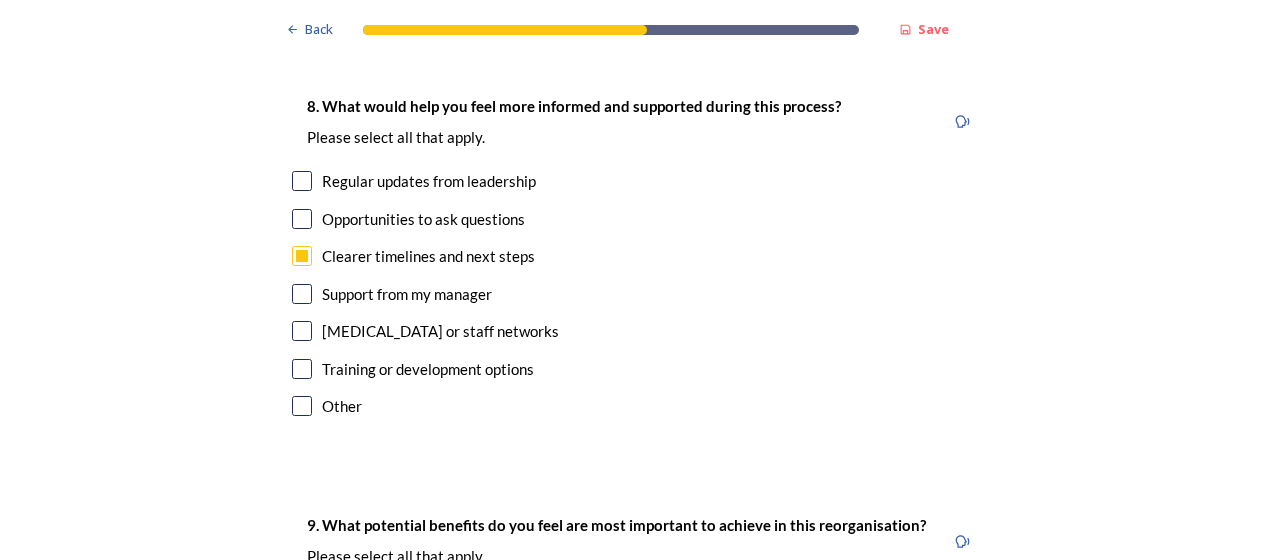 click on "Training or development options" at bounding box center [636, 369] 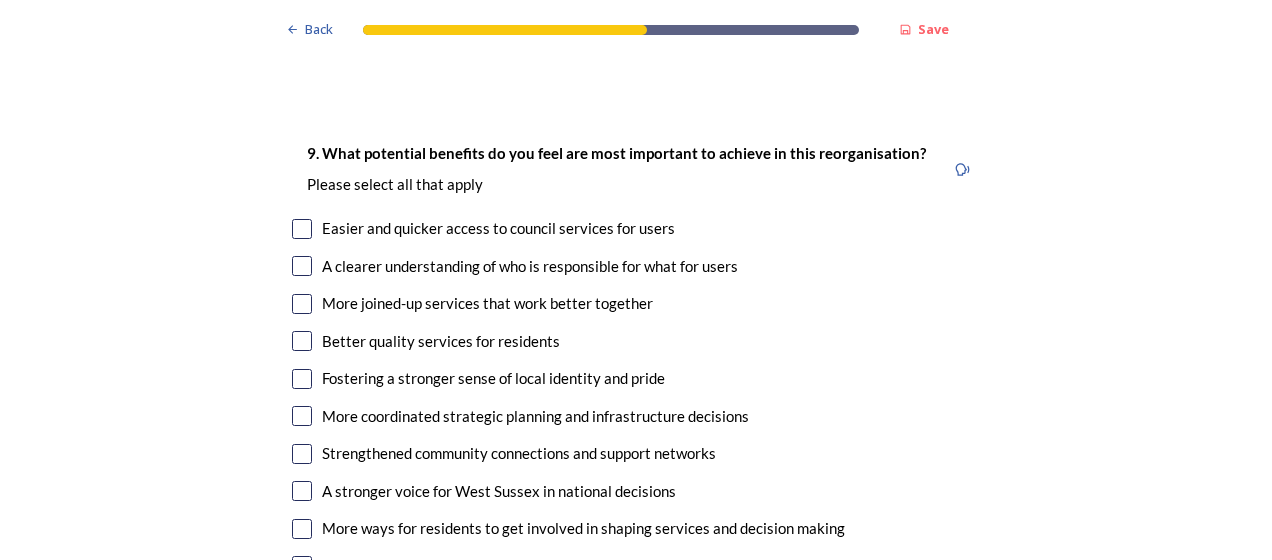 scroll, scrollTop: 4700, scrollLeft: 0, axis: vertical 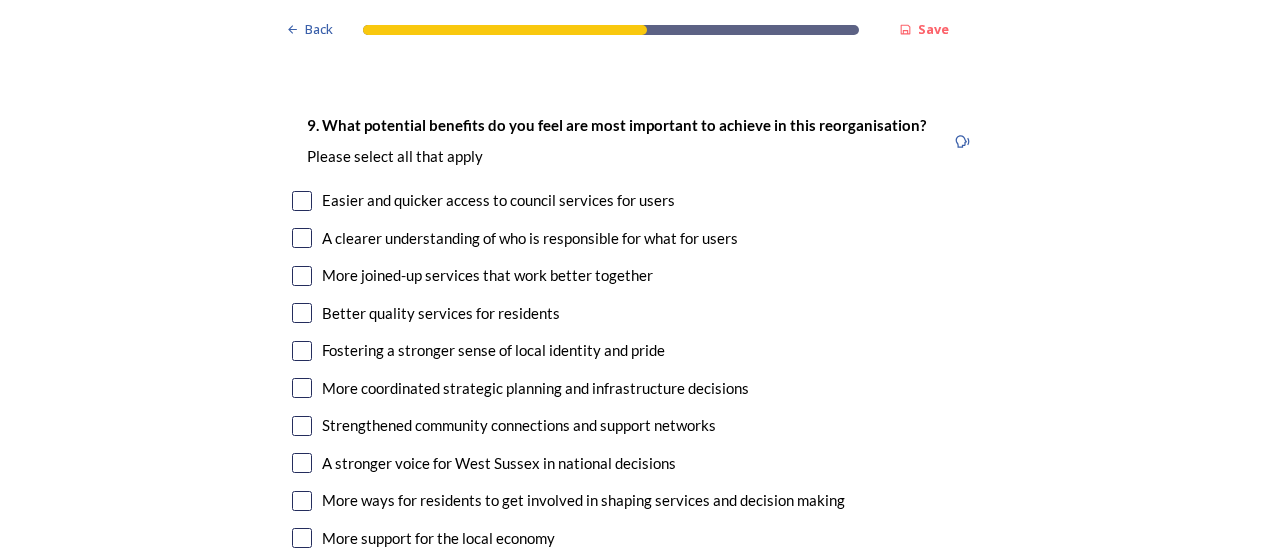 click at bounding box center (302, 201) 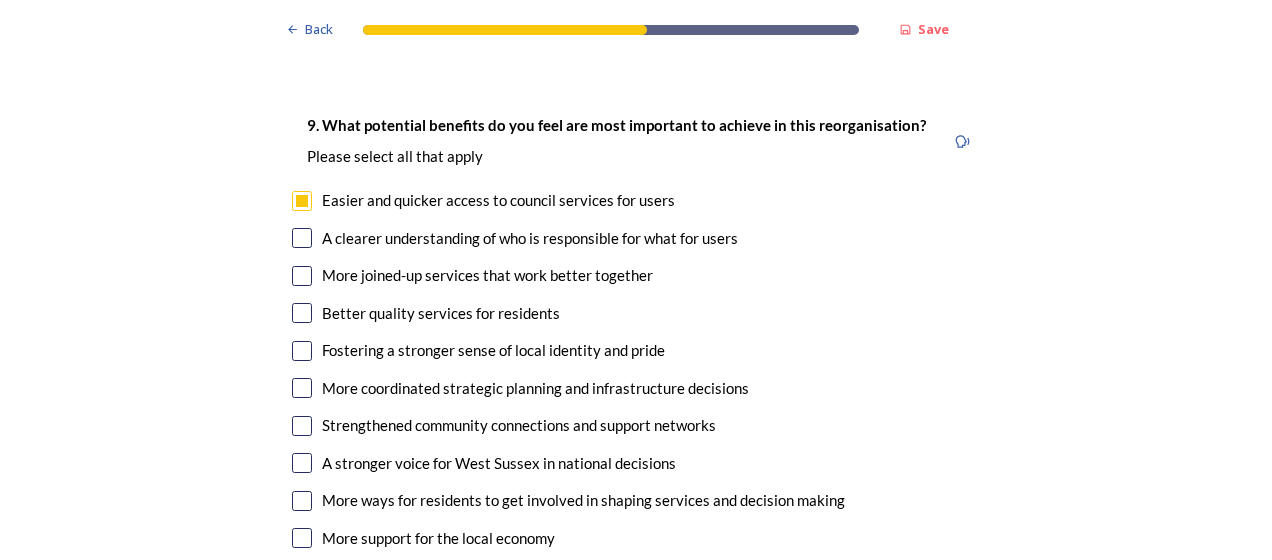 click at bounding box center [302, 238] 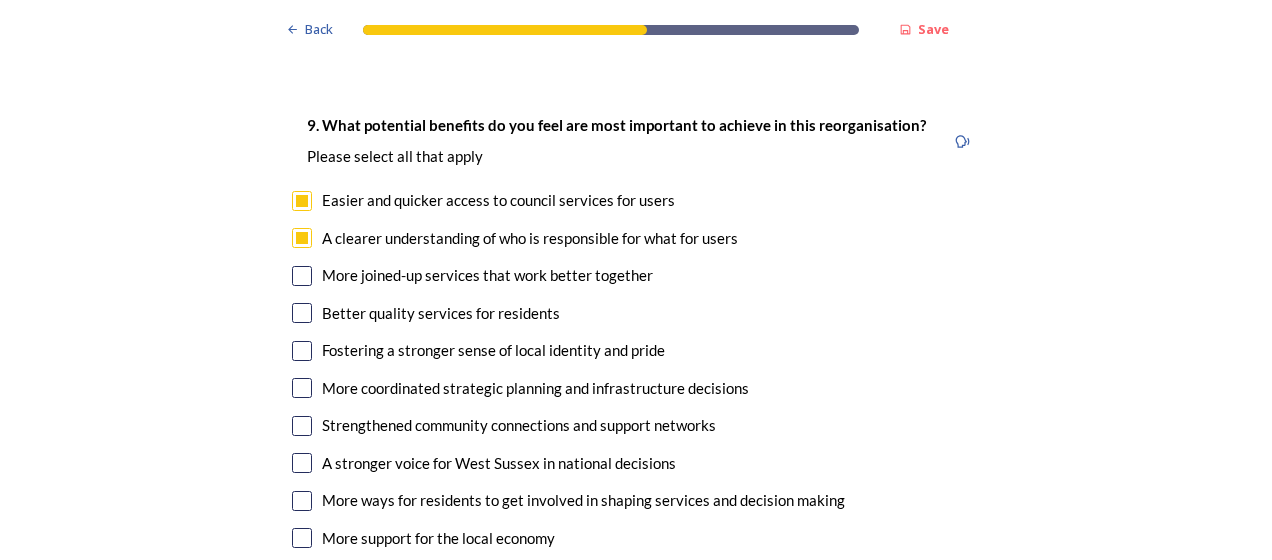 click at bounding box center [302, 276] 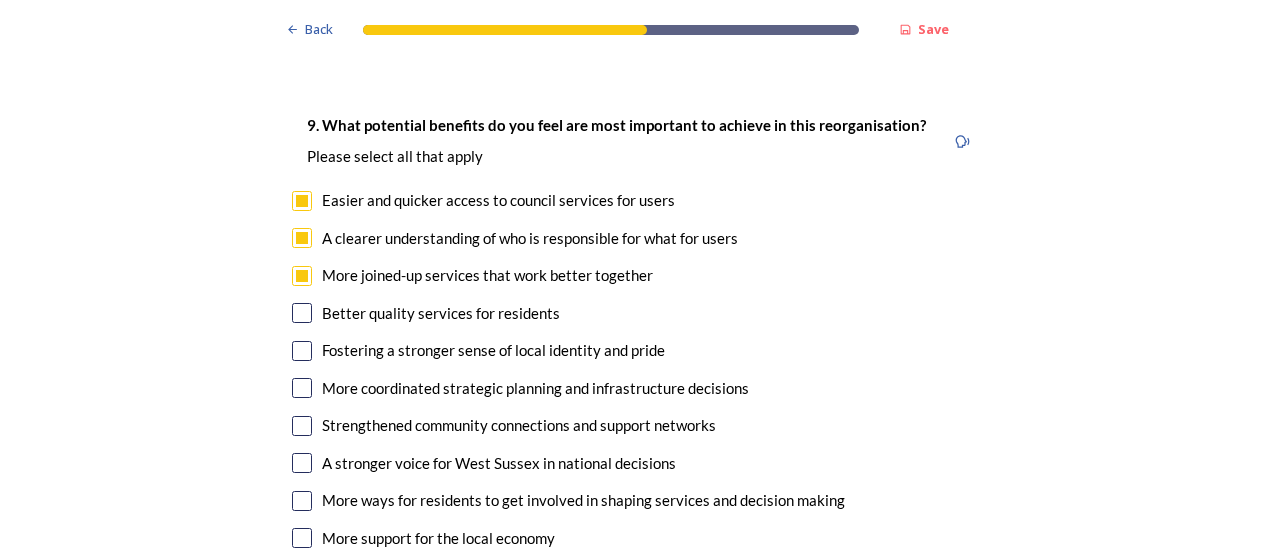 click at bounding box center (302, 313) 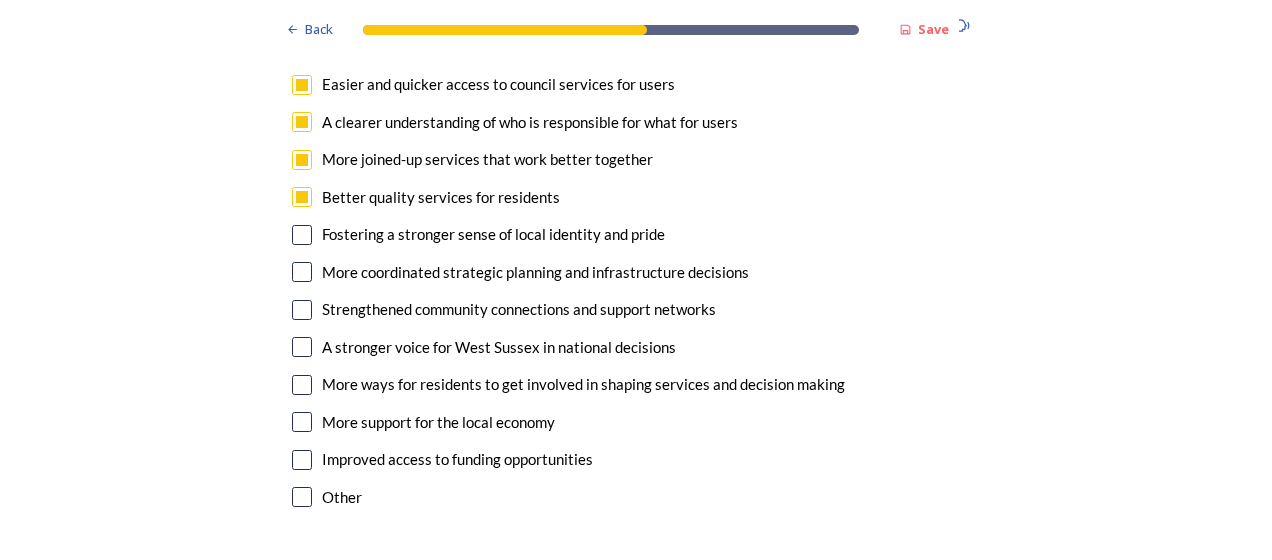scroll, scrollTop: 4900, scrollLeft: 0, axis: vertical 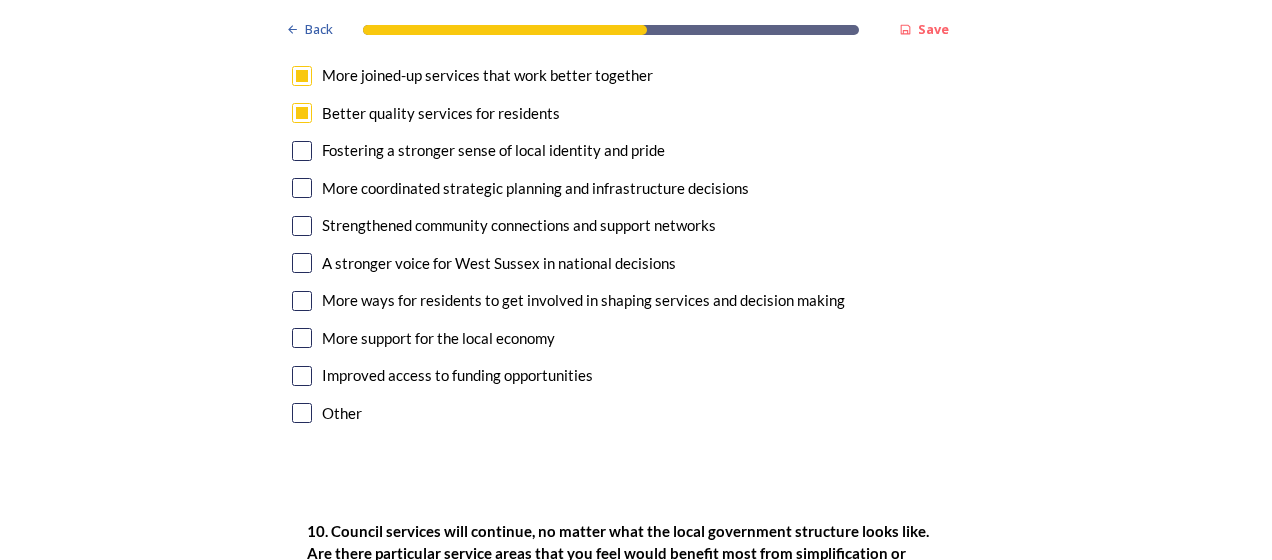 click at bounding box center [302, 188] 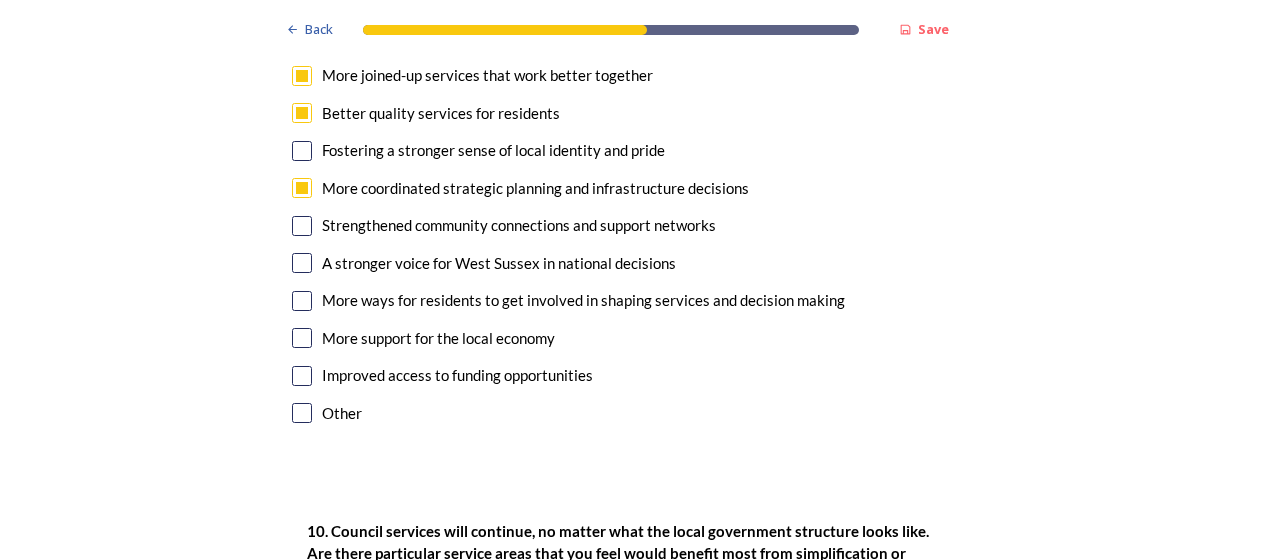 scroll, scrollTop: 5000, scrollLeft: 0, axis: vertical 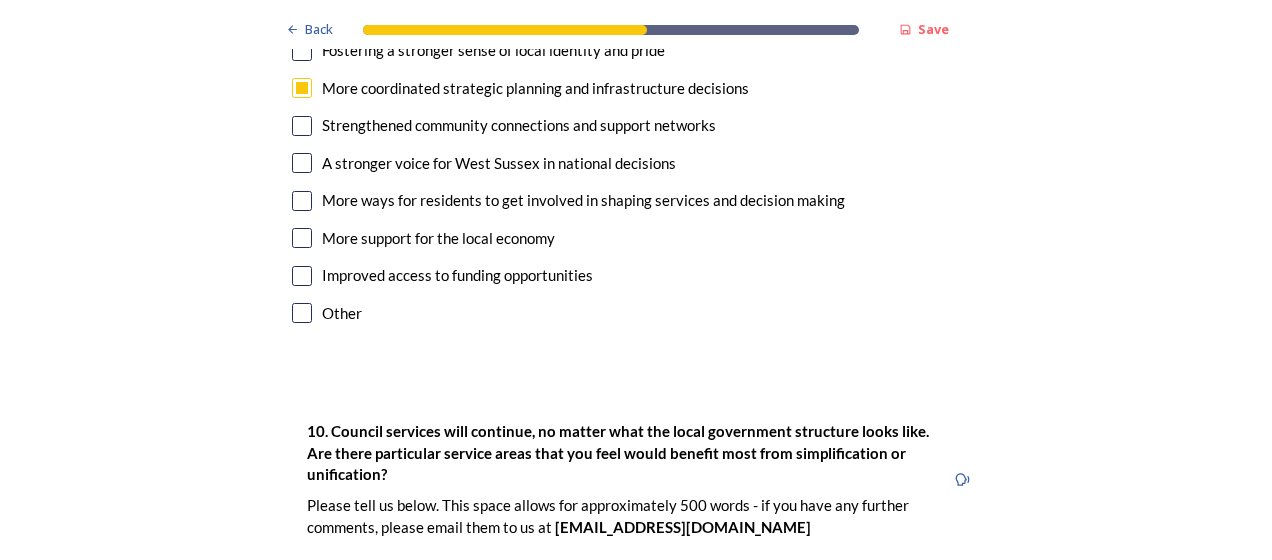click at bounding box center (302, 238) 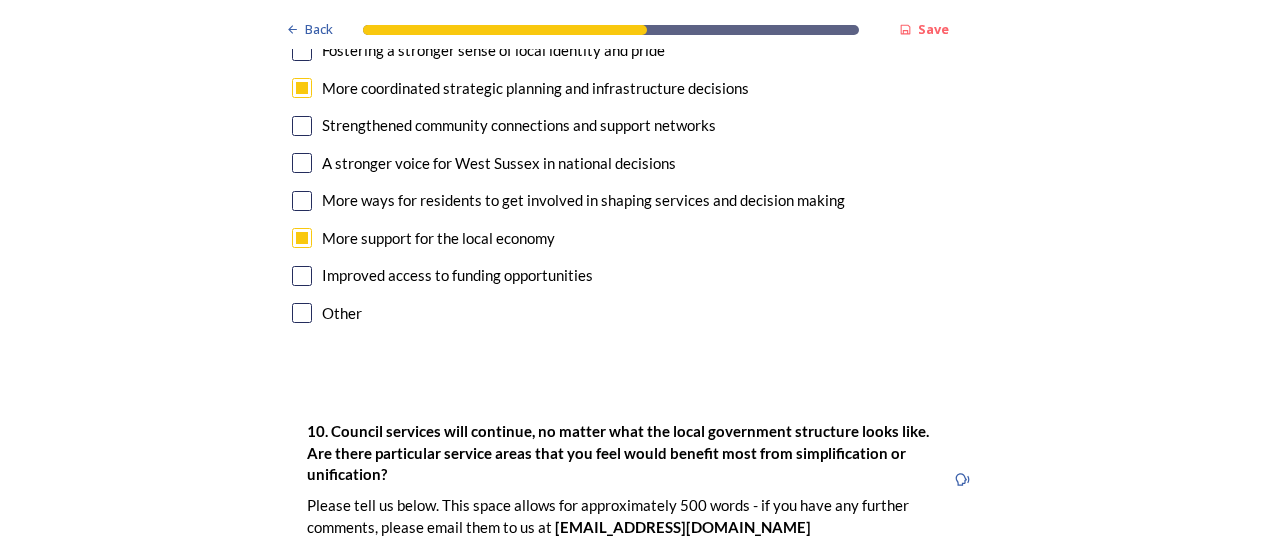 click at bounding box center (302, 276) 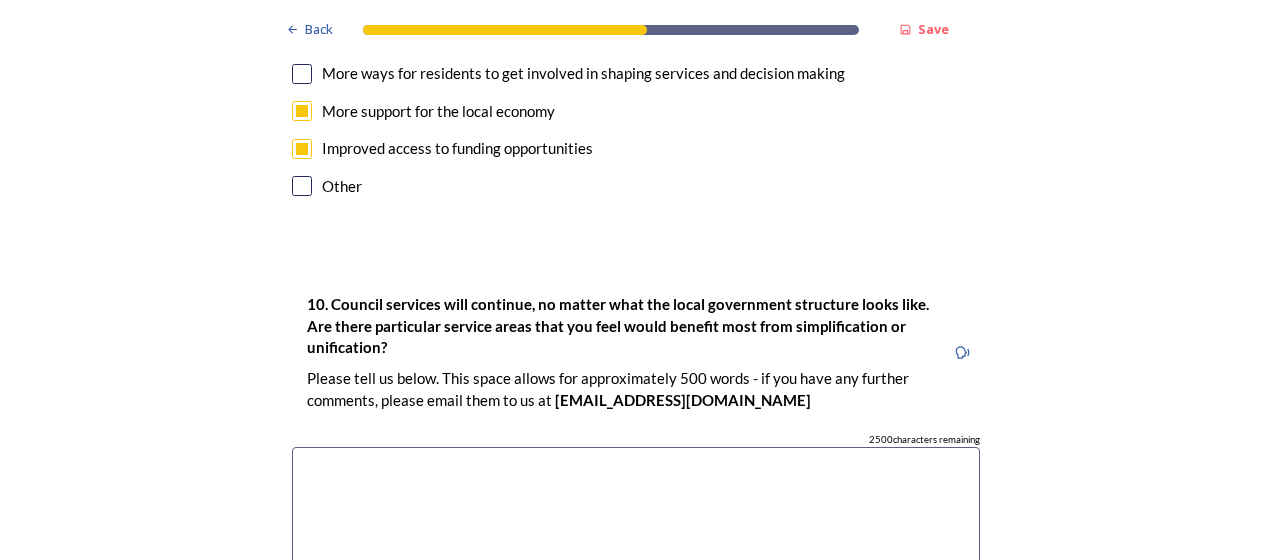 scroll, scrollTop: 5200, scrollLeft: 0, axis: vertical 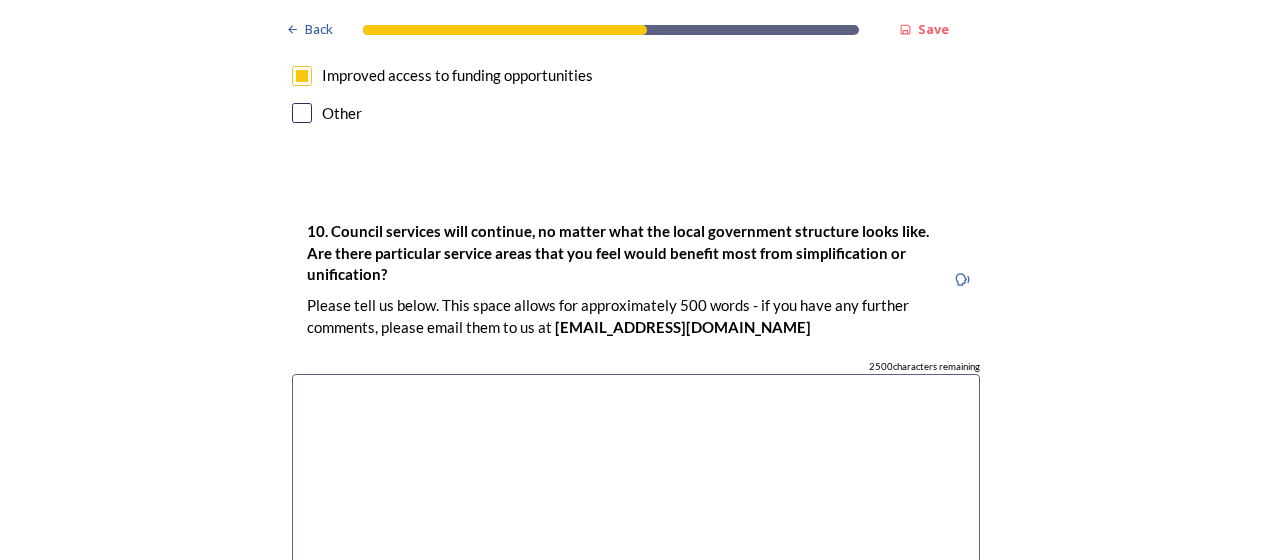 click at bounding box center [636, 486] 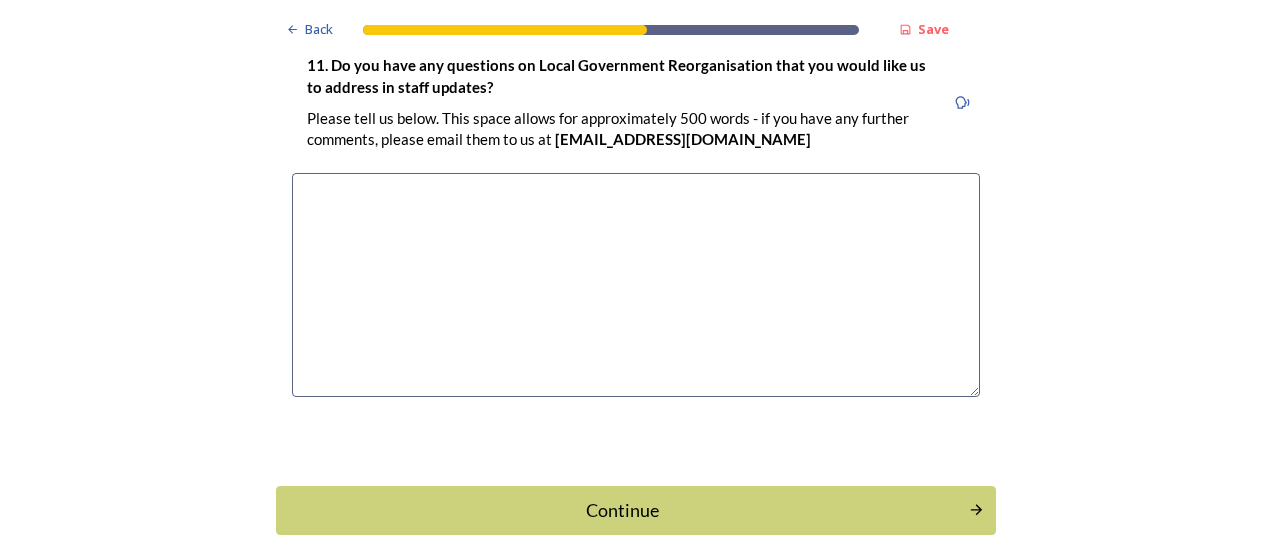 scroll, scrollTop: 5884, scrollLeft: 0, axis: vertical 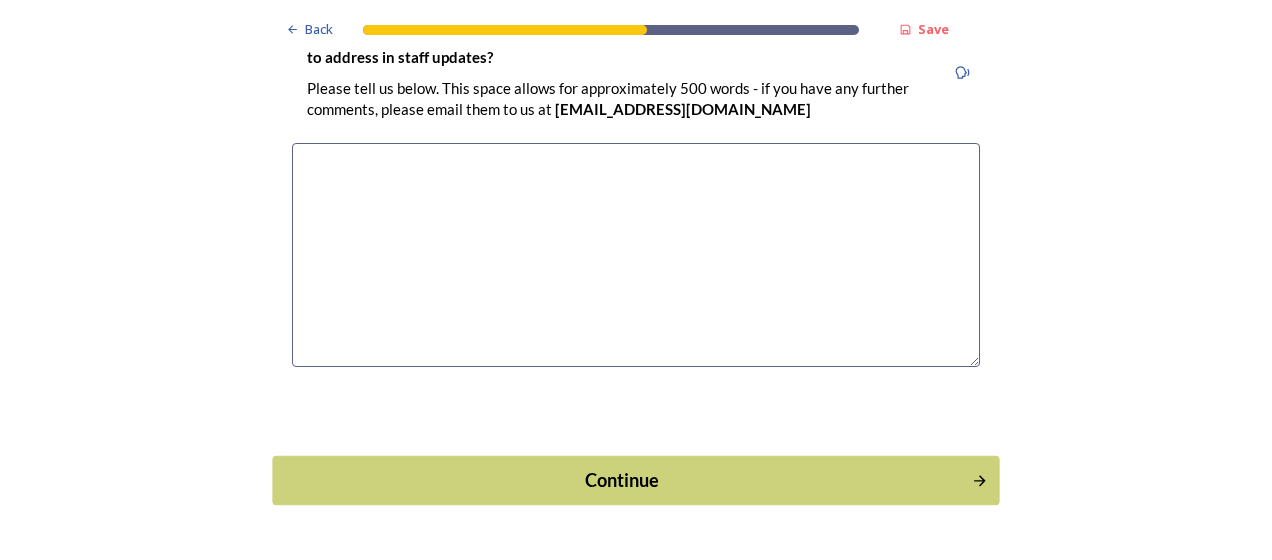 type on "social care" 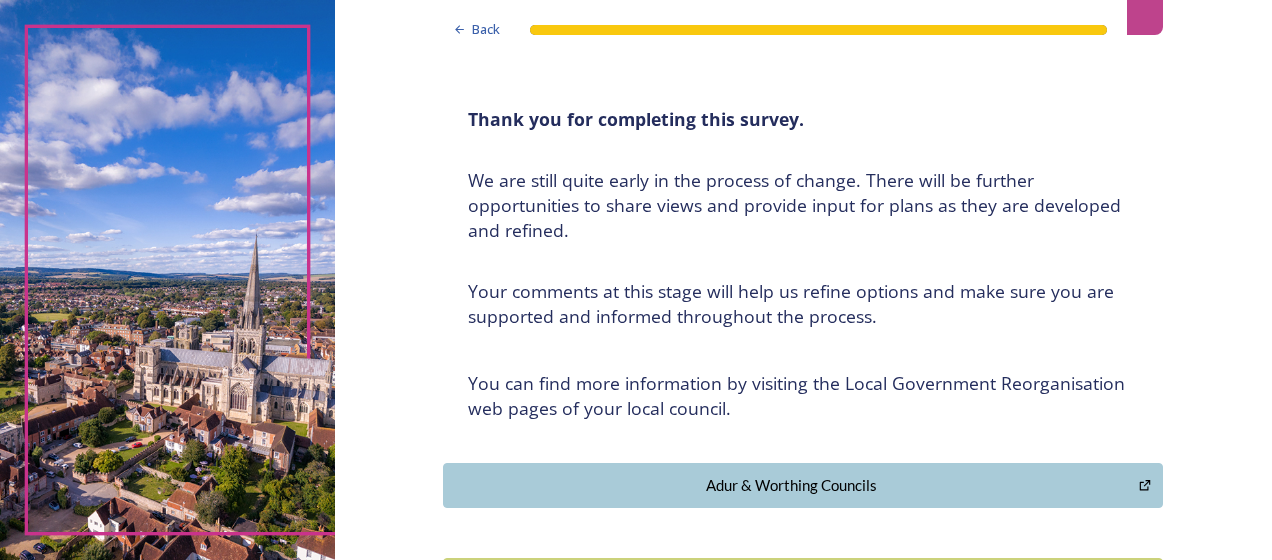scroll, scrollTop: 0, scrollLeft: 0, axis: both 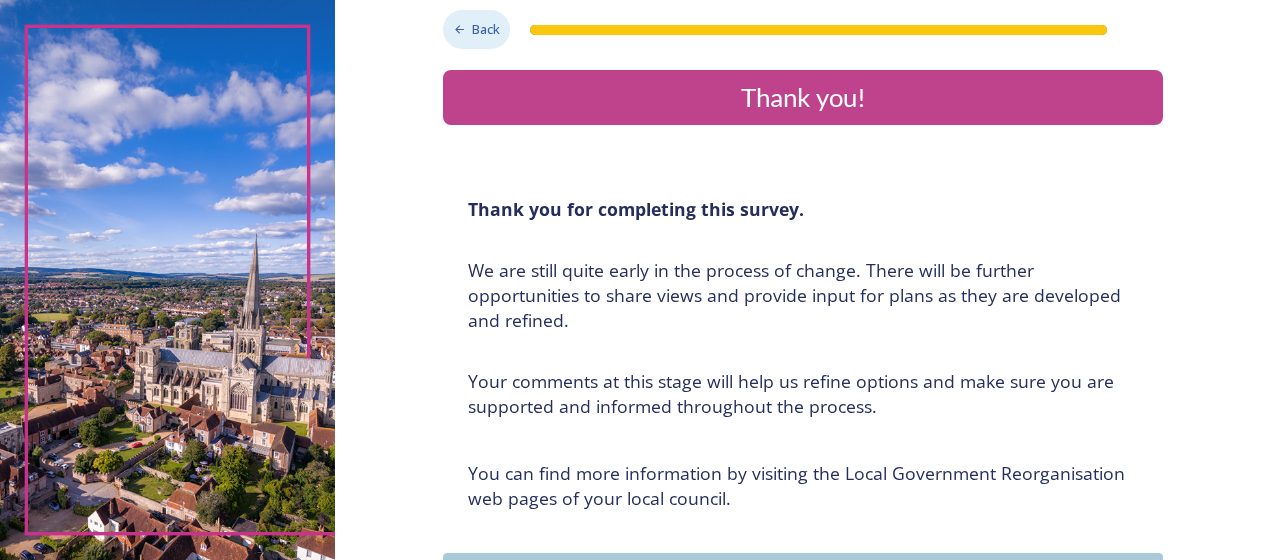 click on "Back" at bounding box center (486, 29) 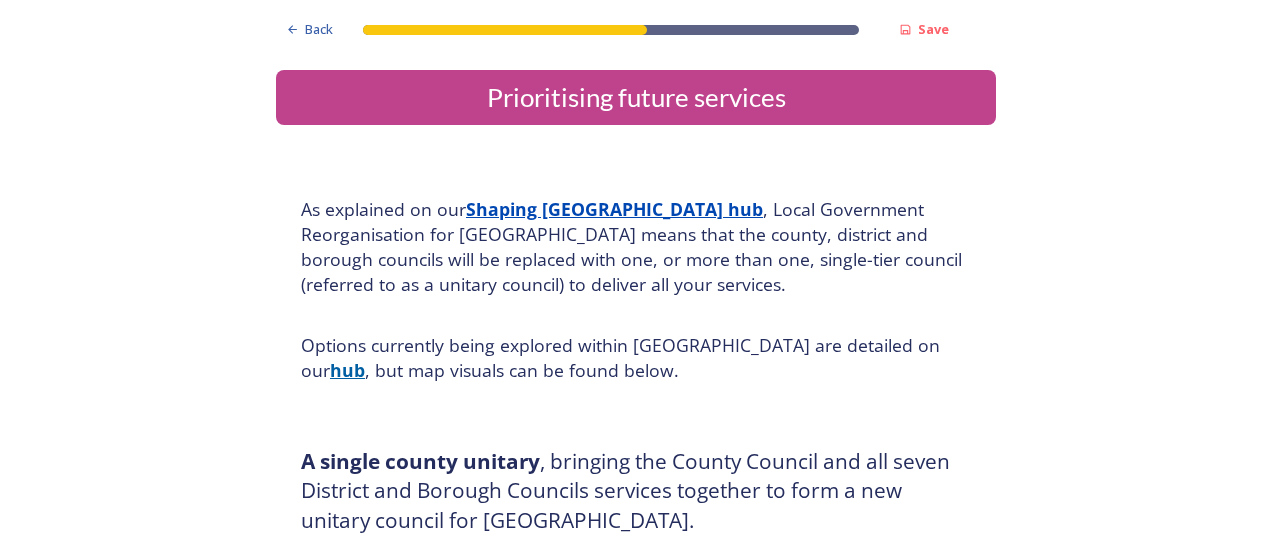 click on "hub" at bounding box center [347, 370] 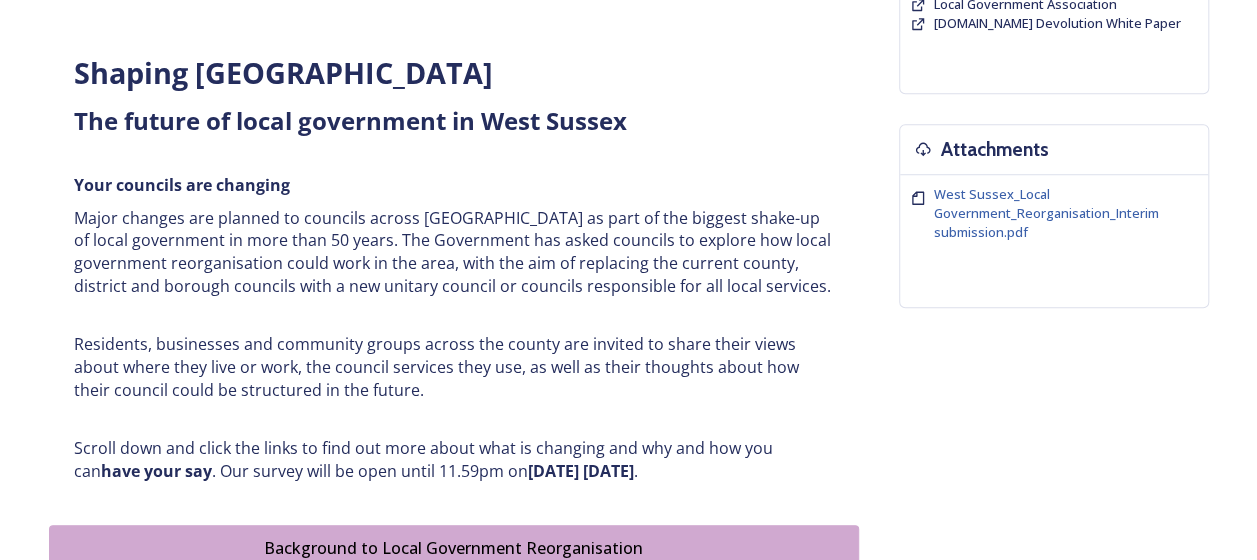 scroll, scrollTop: 600, scrollLeft: 0, axis: vertical 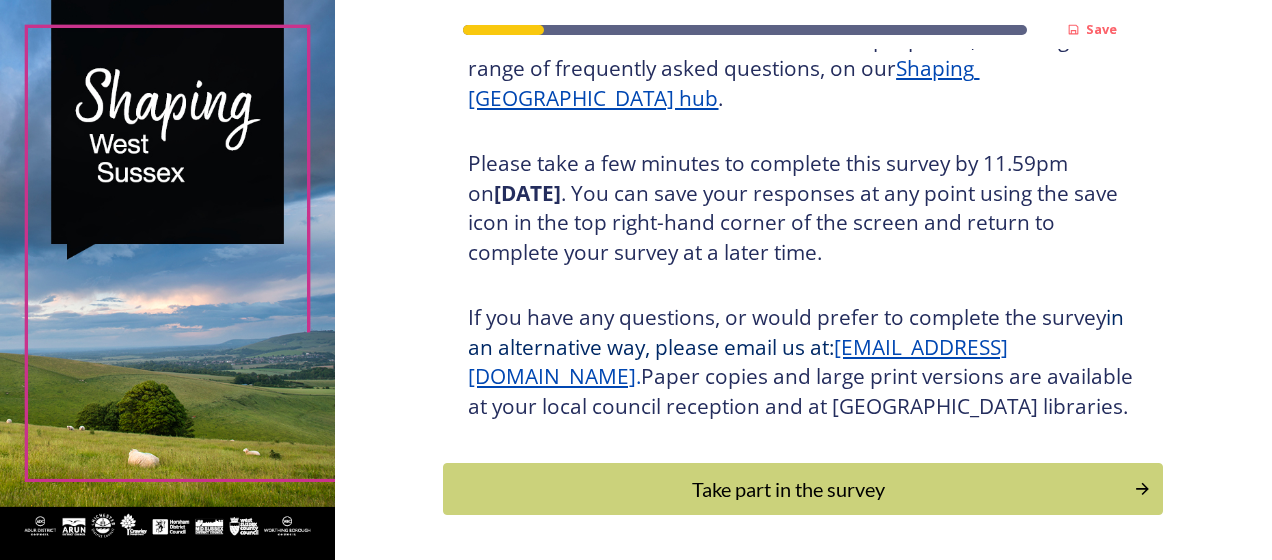 click on "Shaping [GEOGRAPHIC_DATA] hub" at bounding box center (723, 83) 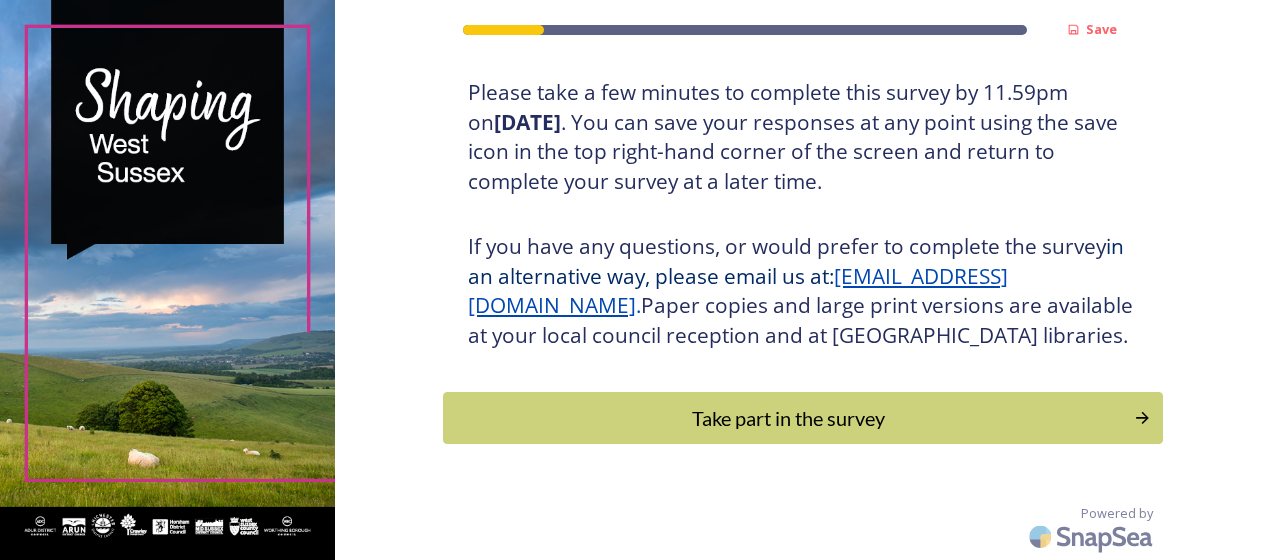 scroll, scrollTop: 400, scrollLeft: 0, axis: vertical 